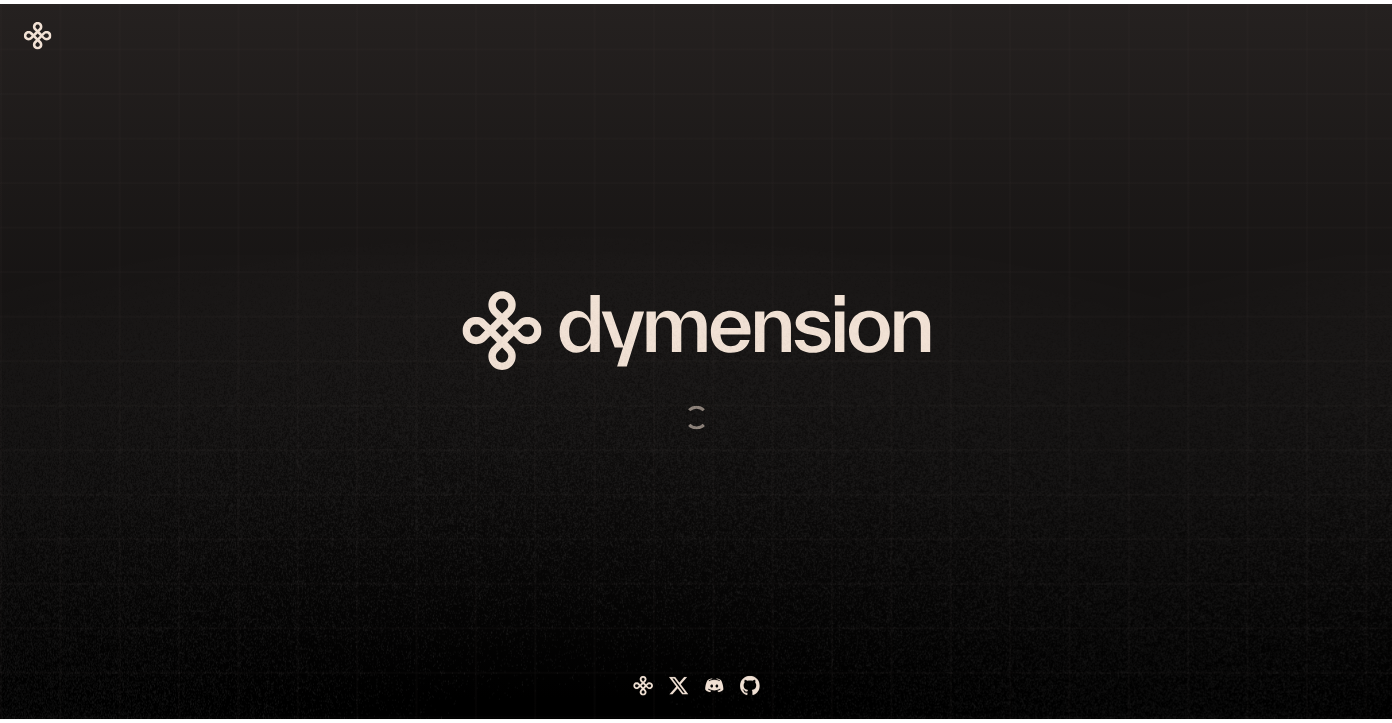 scroll, scrollTop: 0, scrollLeft: 0, axis: both 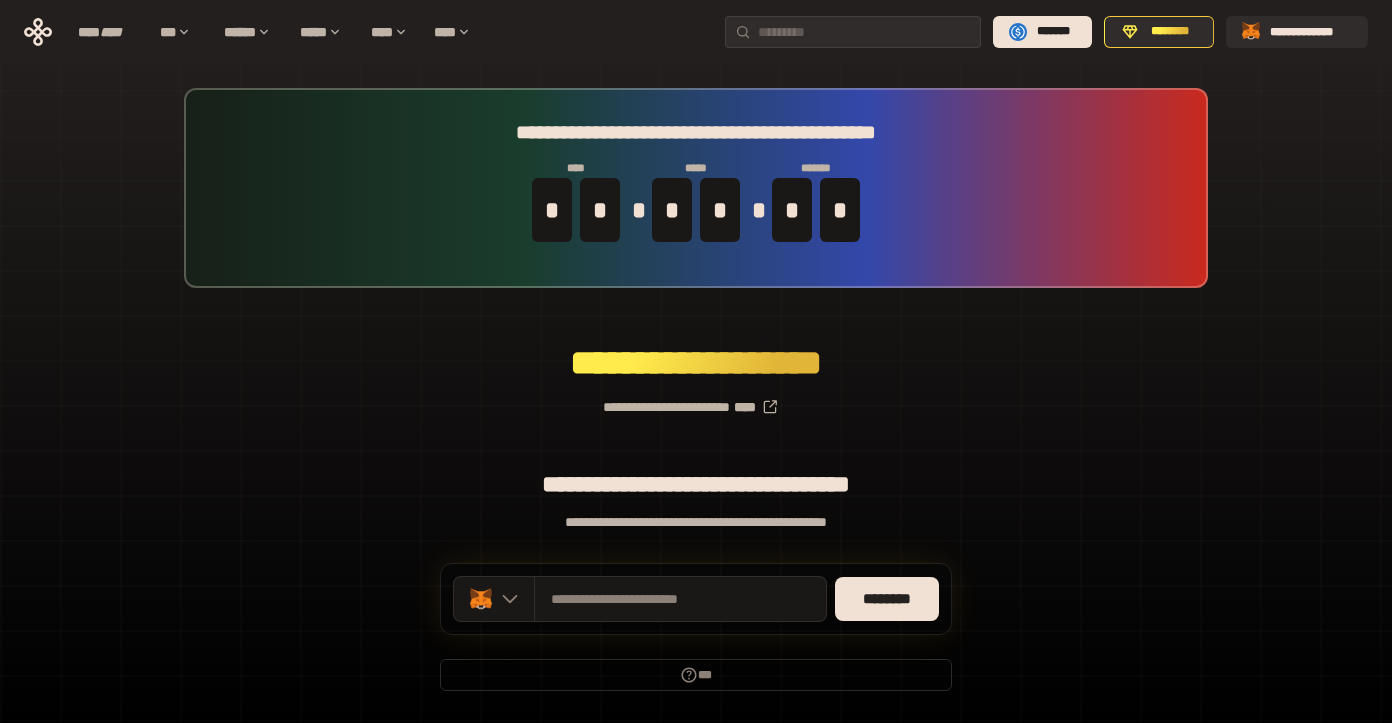 click on "**********" at bounding box center [696, 399] 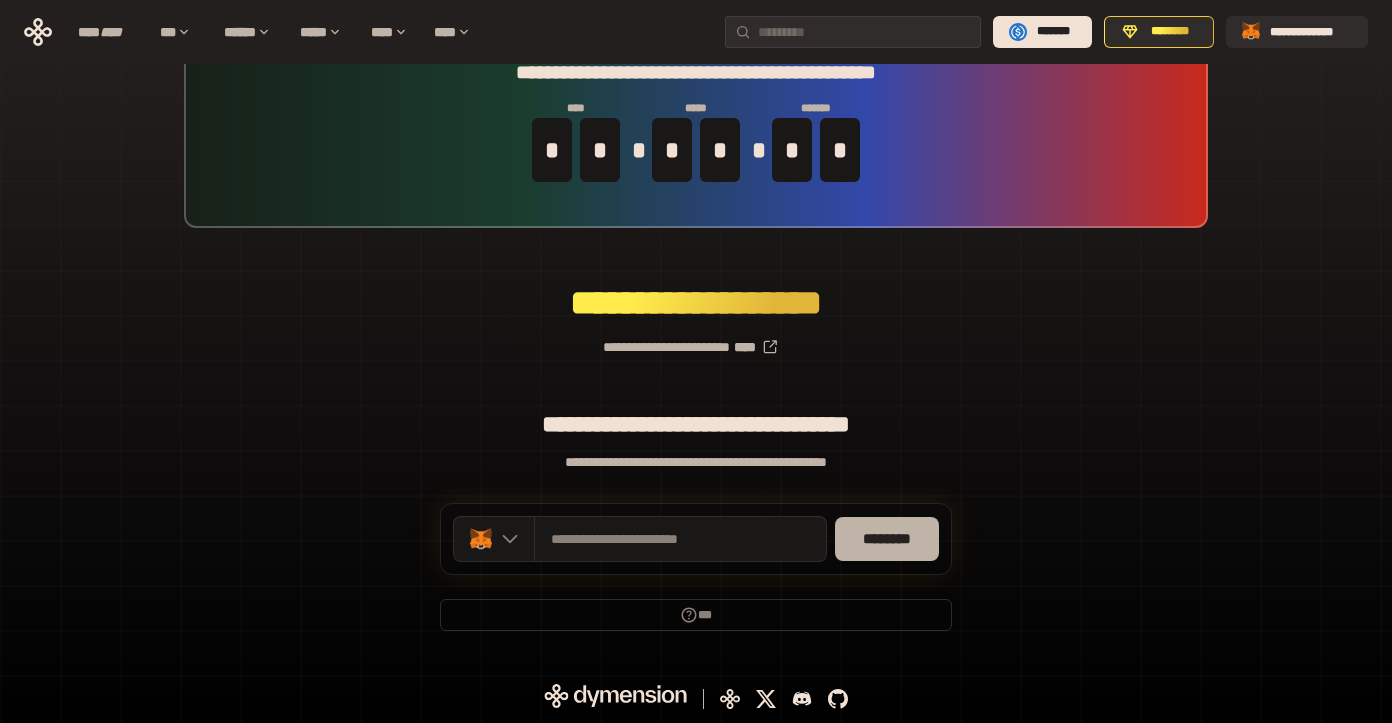 click on "********" at bounding box center (887, 539) 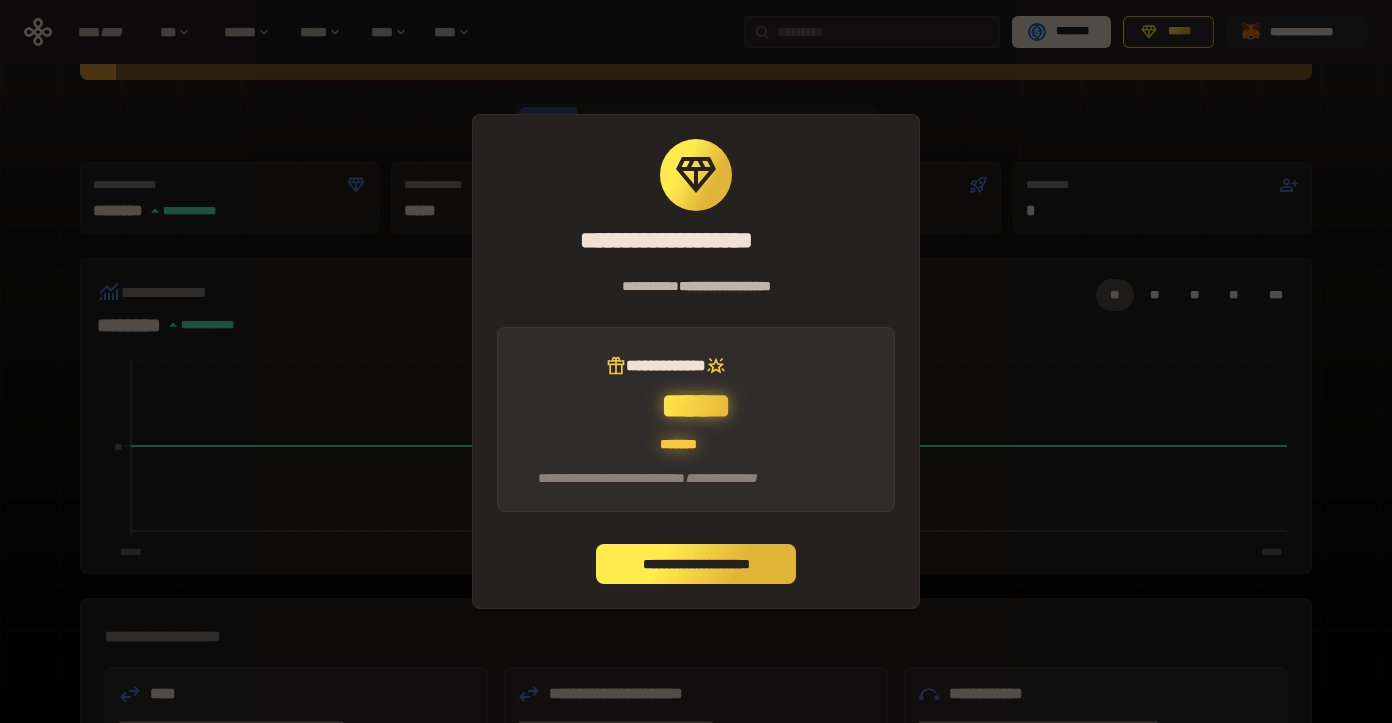 click on "**********" at bounding box center [696, 564] 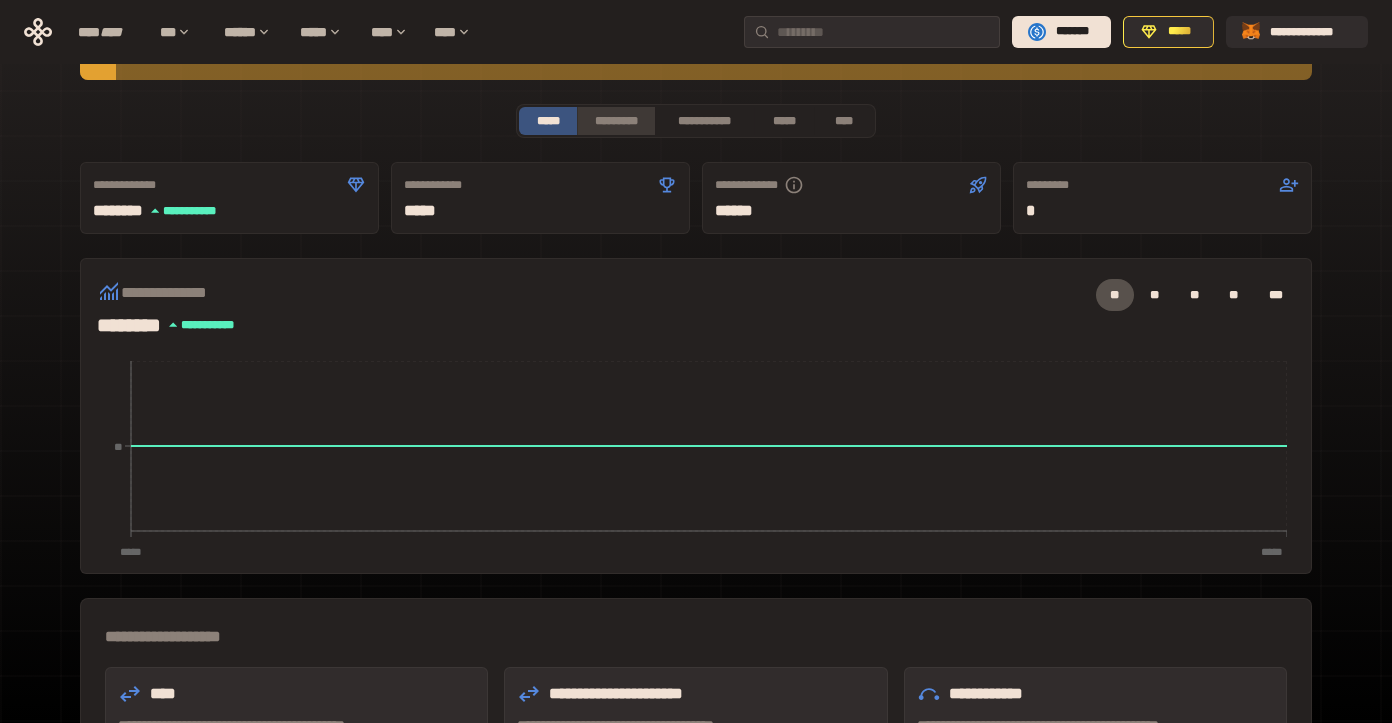 click on "*********" at bounding box center [615, 121] 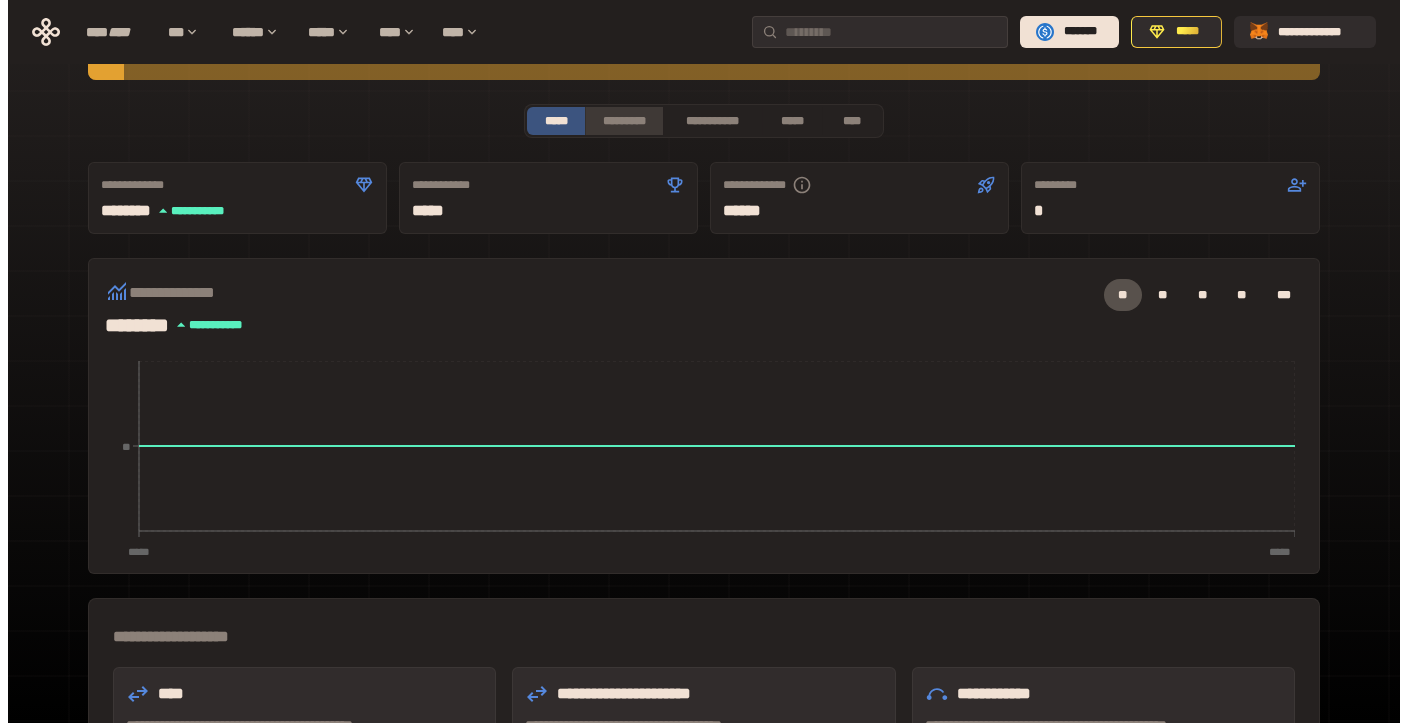 scroll, scrollTop: 0, scrollLeft: 0, axis: both 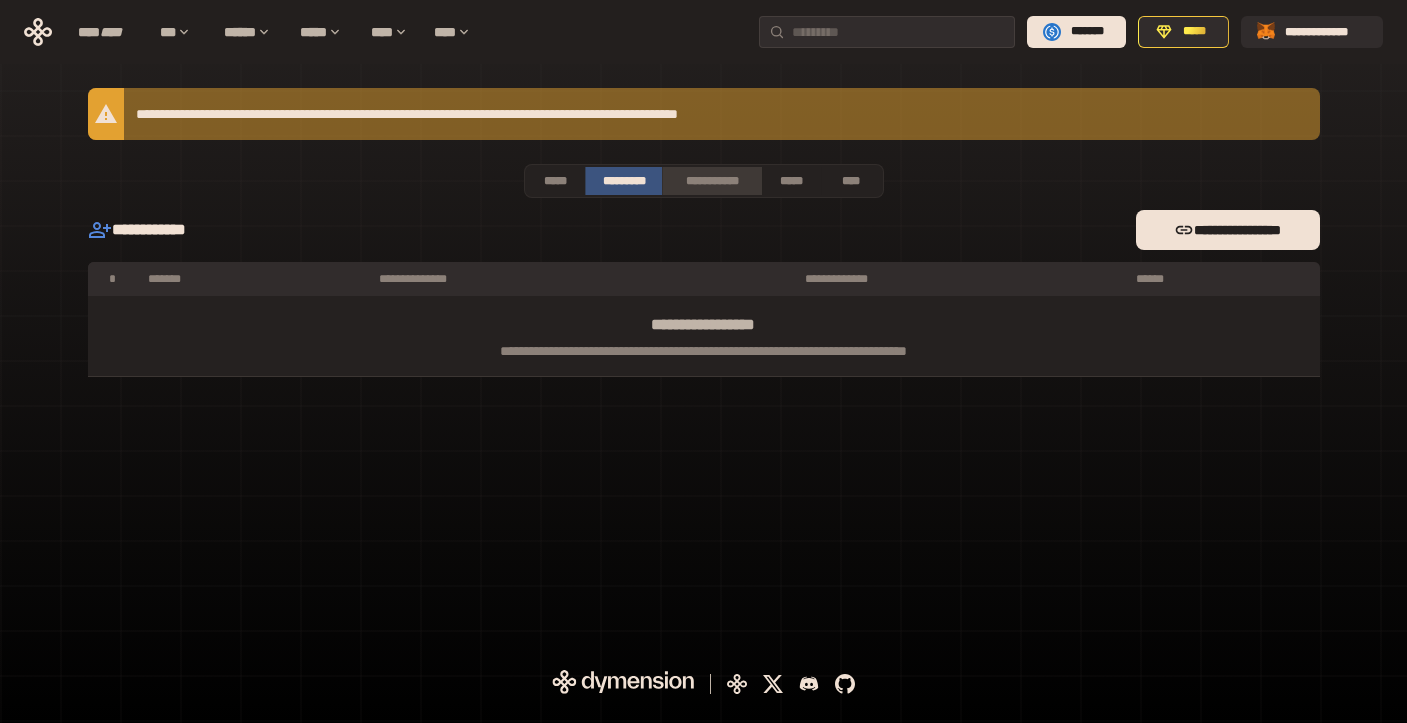 click on "**********" at bounding box center [711, 181] 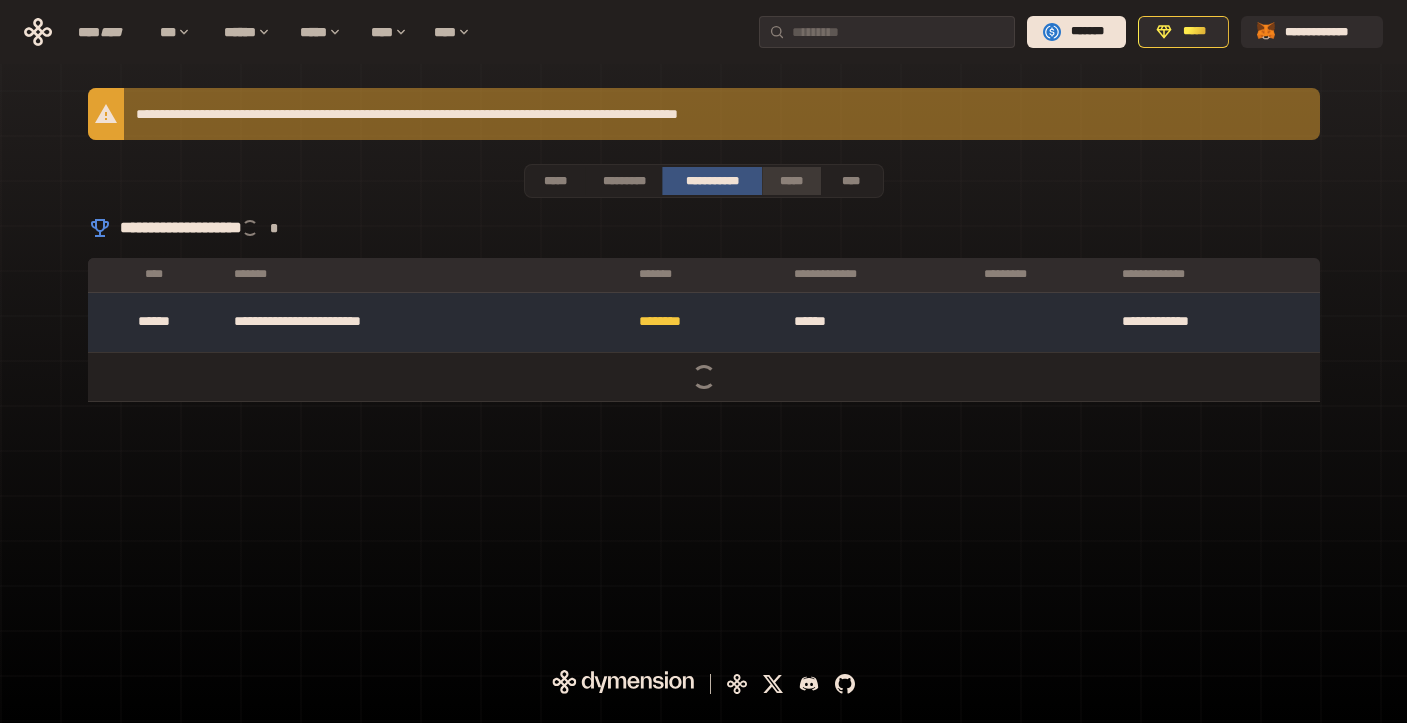 click on "*****" at bounding box center (791, 181) 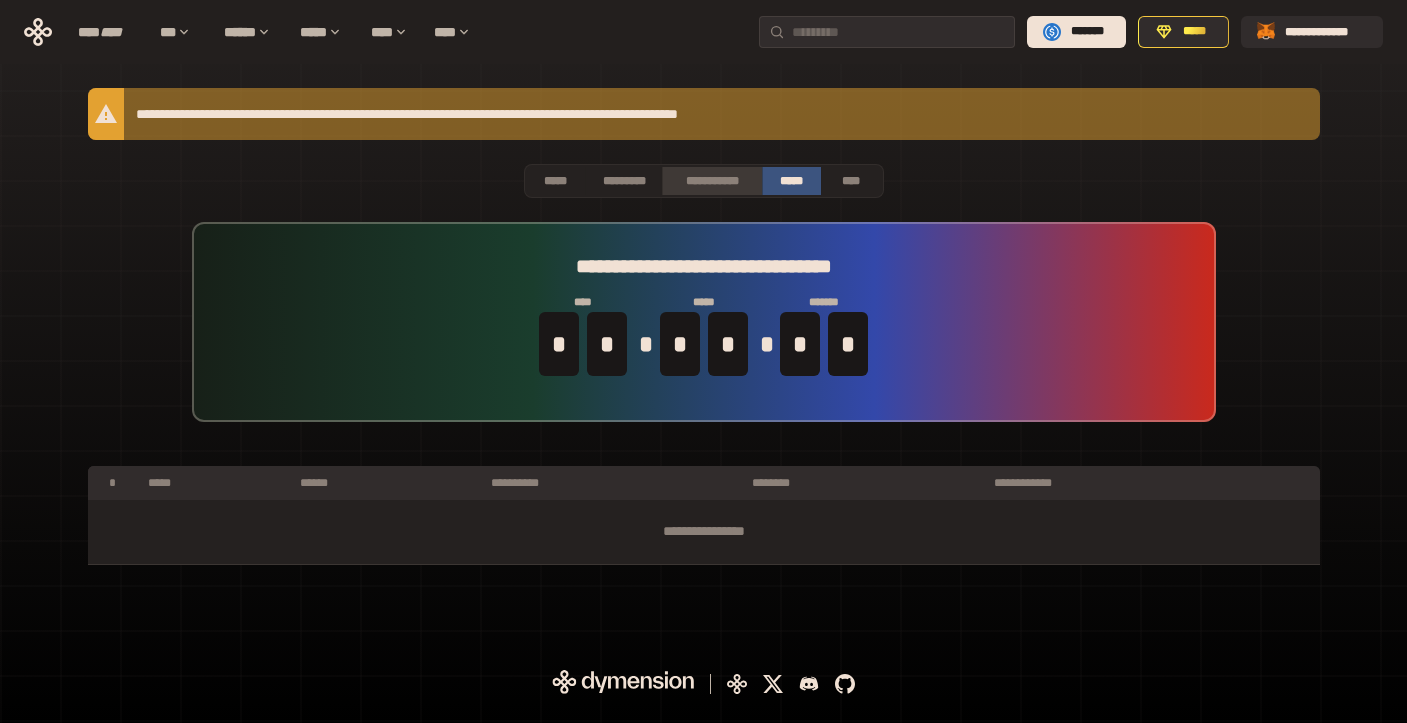 click on "**********" at bounding box center [711, 181] 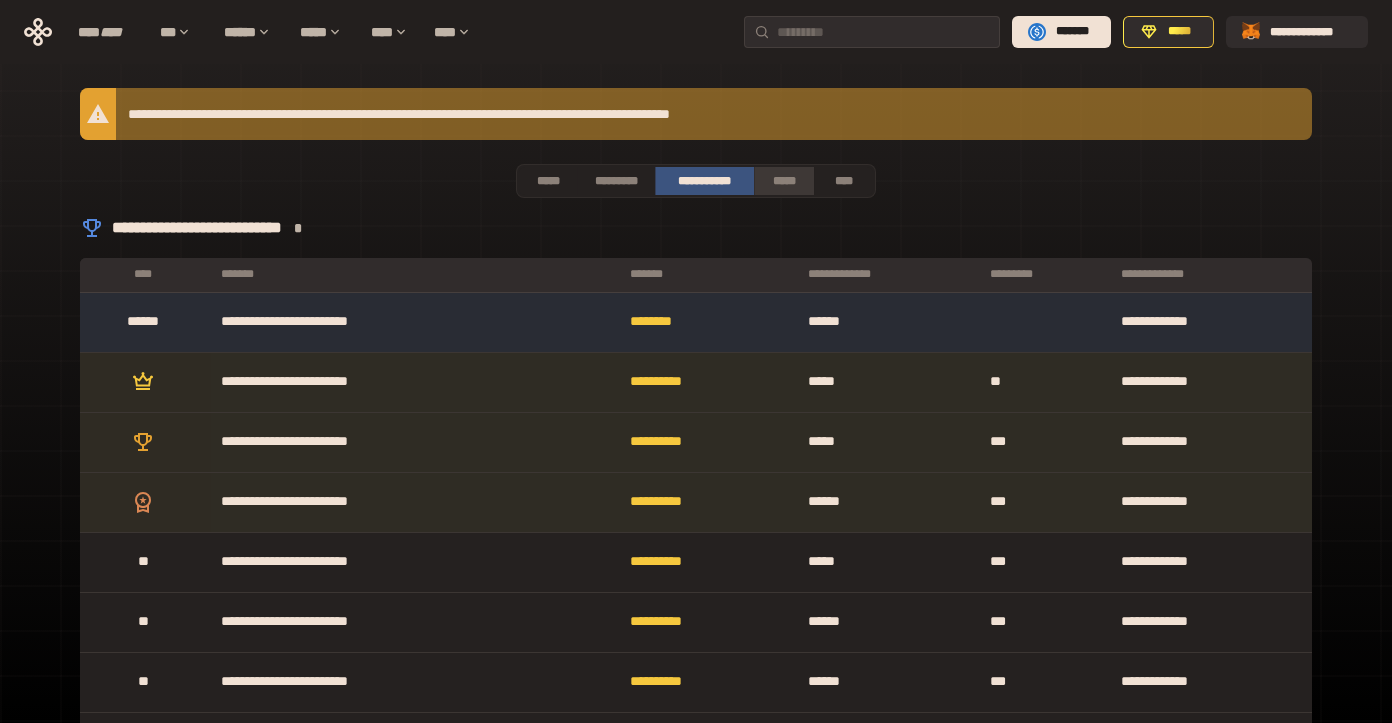 click on "*****" at bounding box center (783, 181) 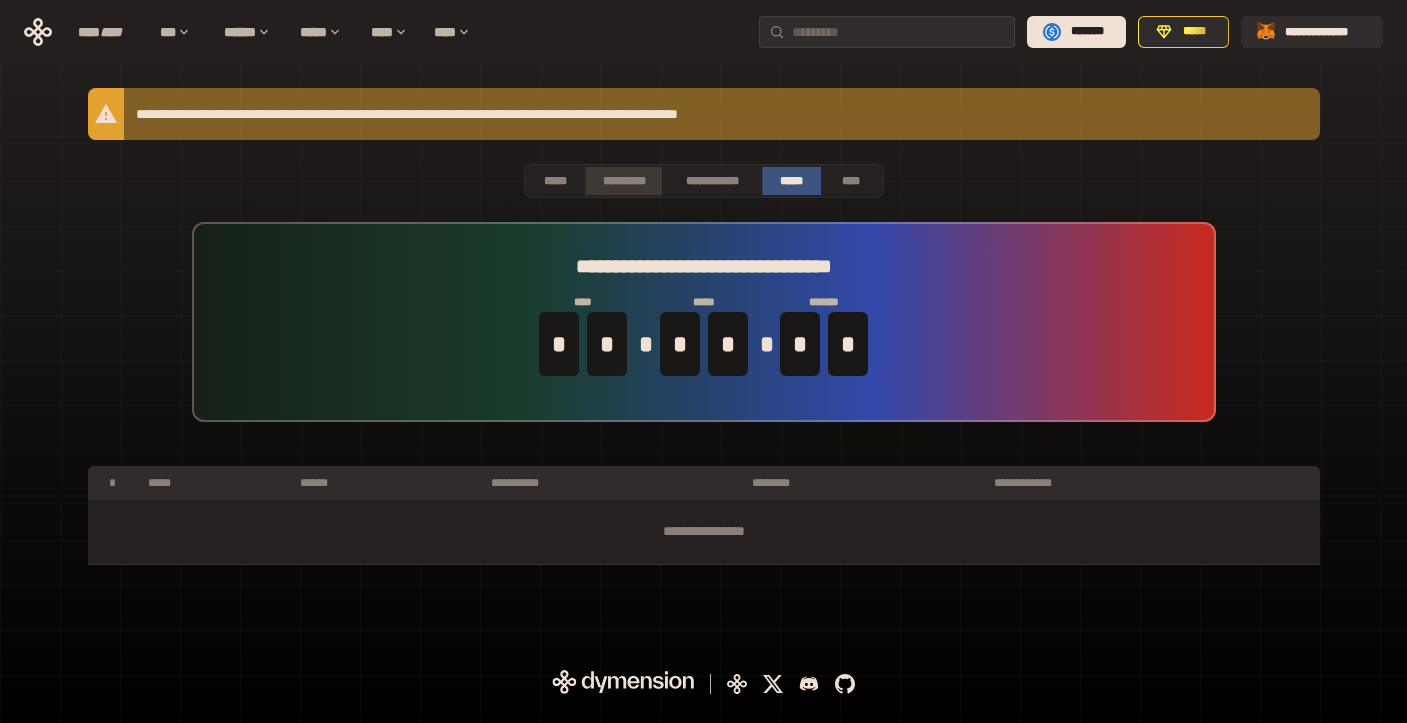 click on "*********" at bounding box center (623, 181) 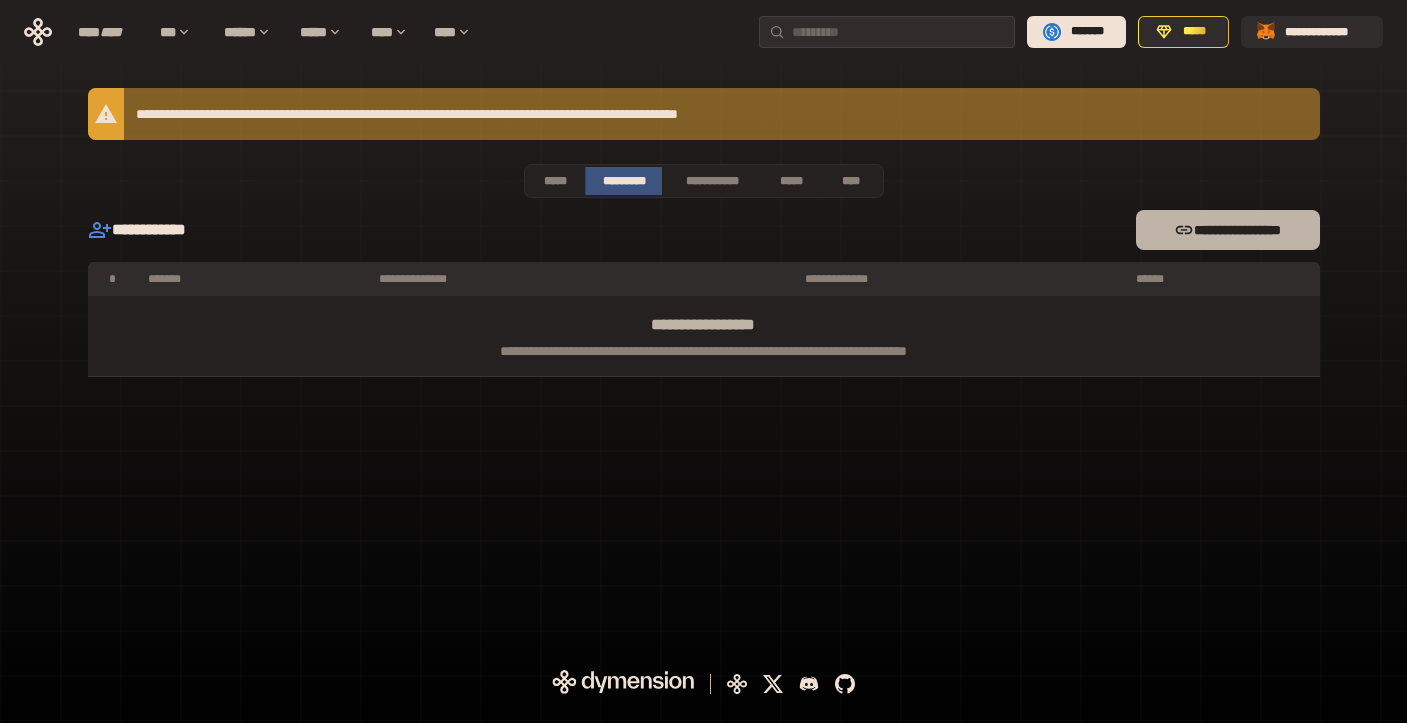 click on "**********" at bounding box center [1227, 230] 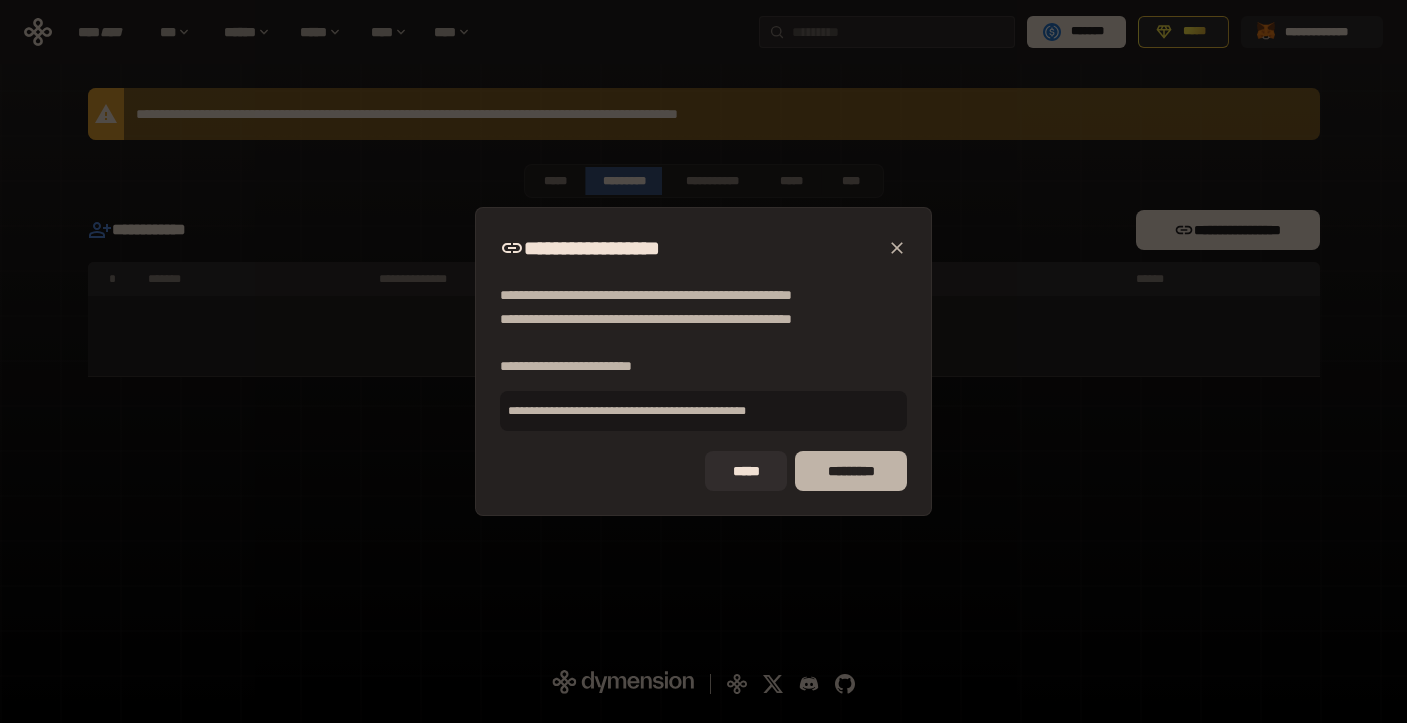 click on "*********" at bounding box center [850, 471] 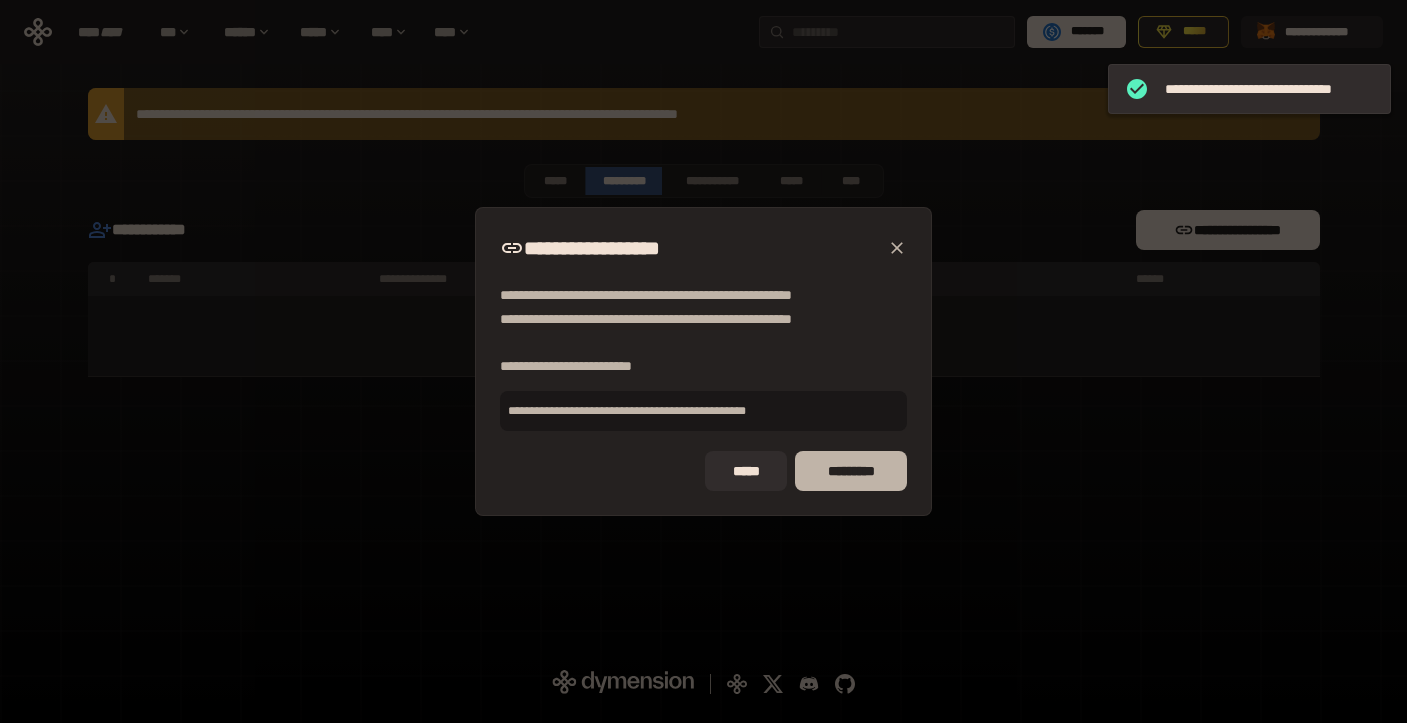 type 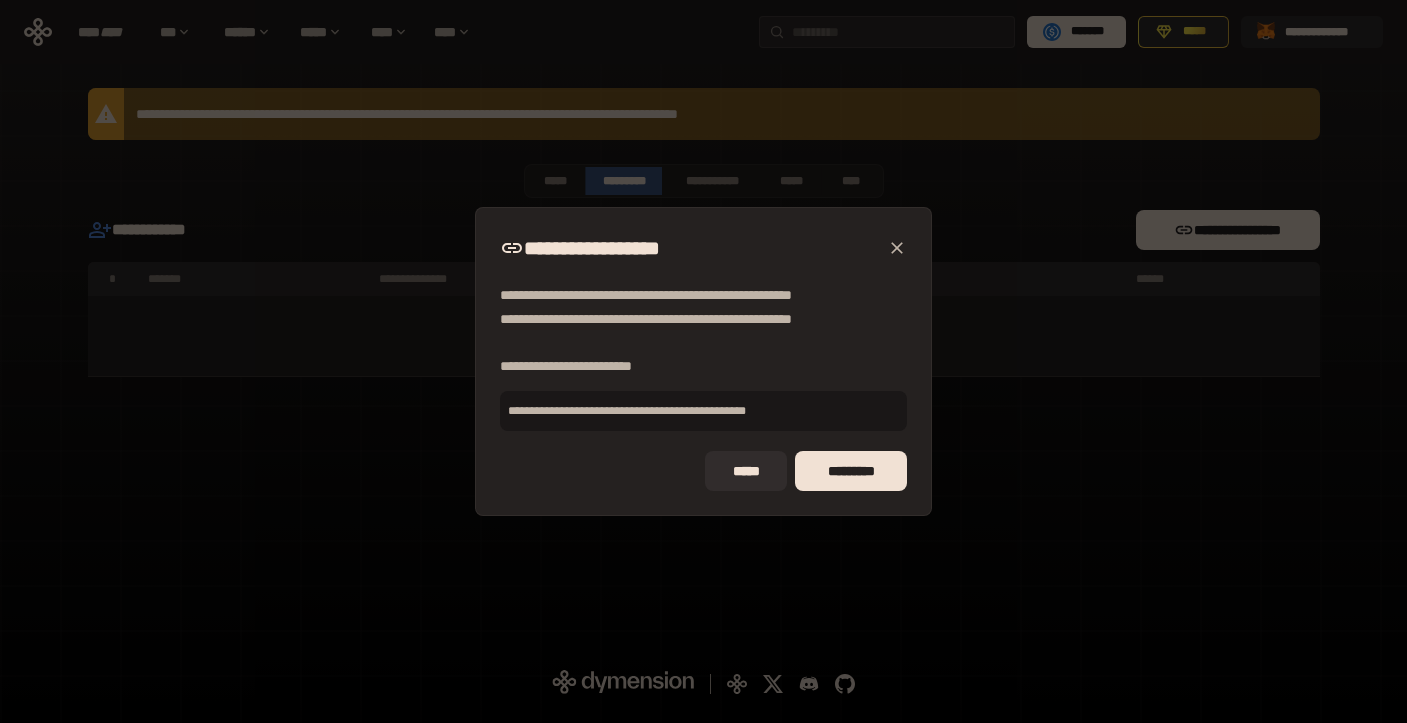 click 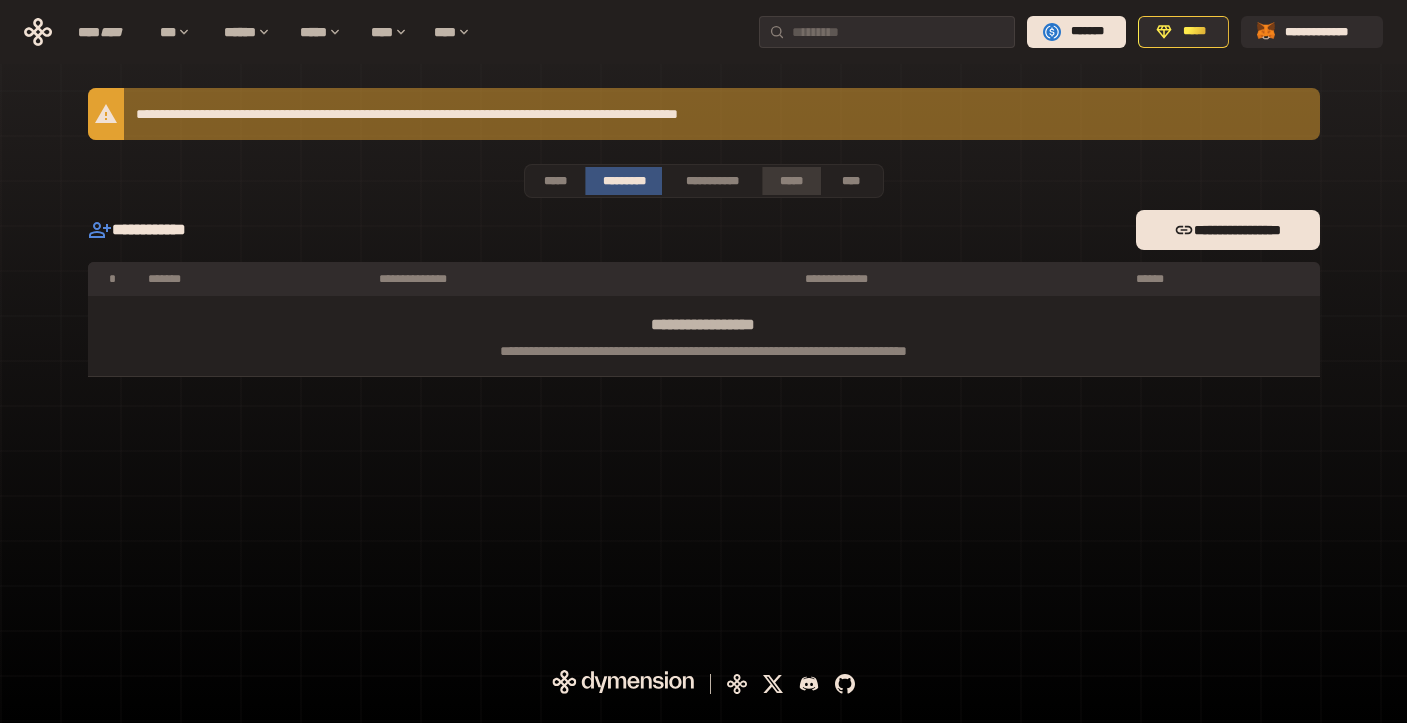 click on "*****" at bounding box center [791, 181] 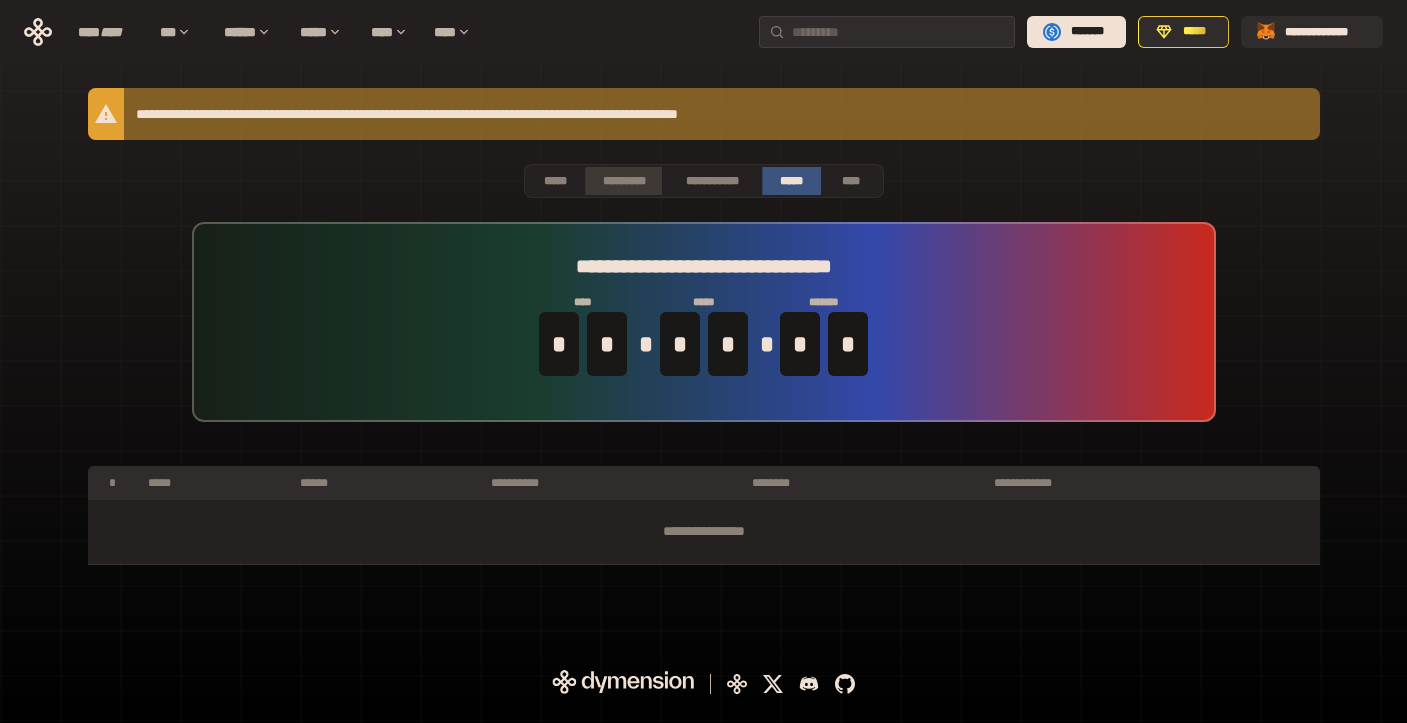 click on "*********" at bounding box center (623, 181) 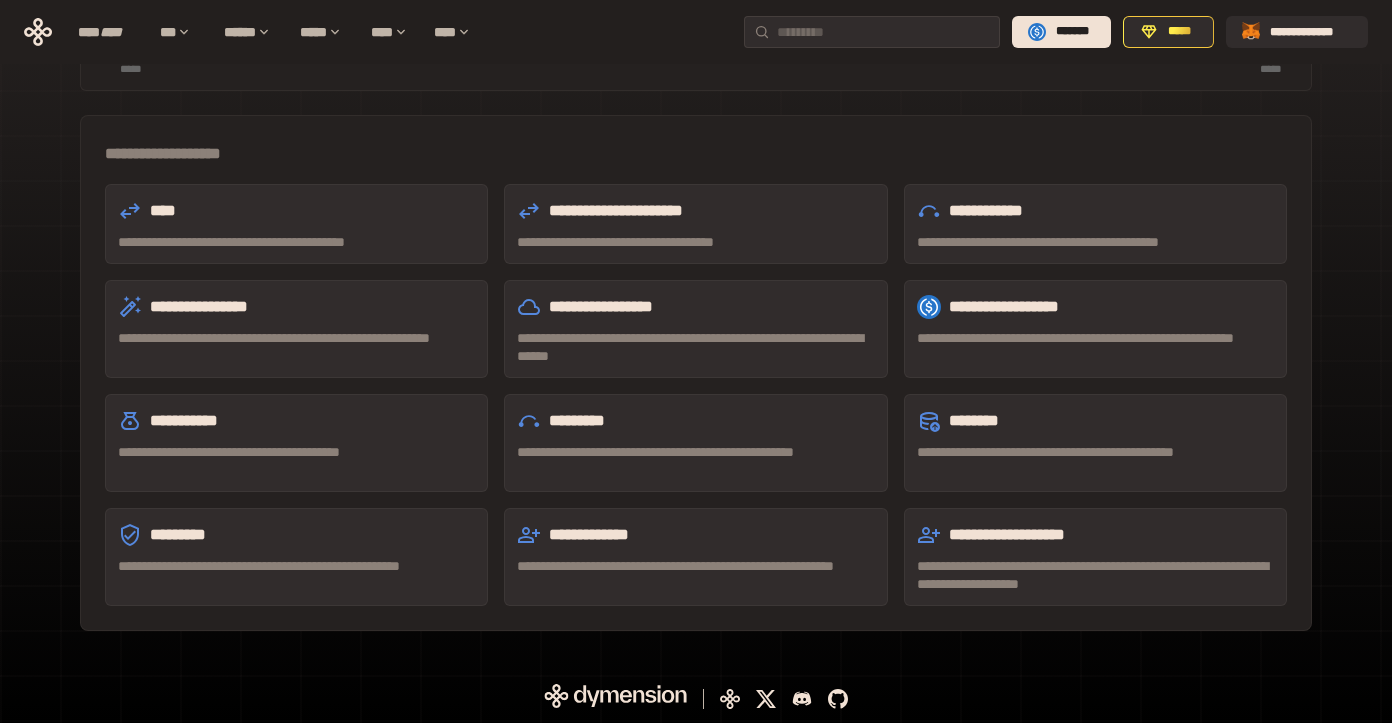 scroll, scrollTop: 243, scrollLeft: 0, axis: vertical 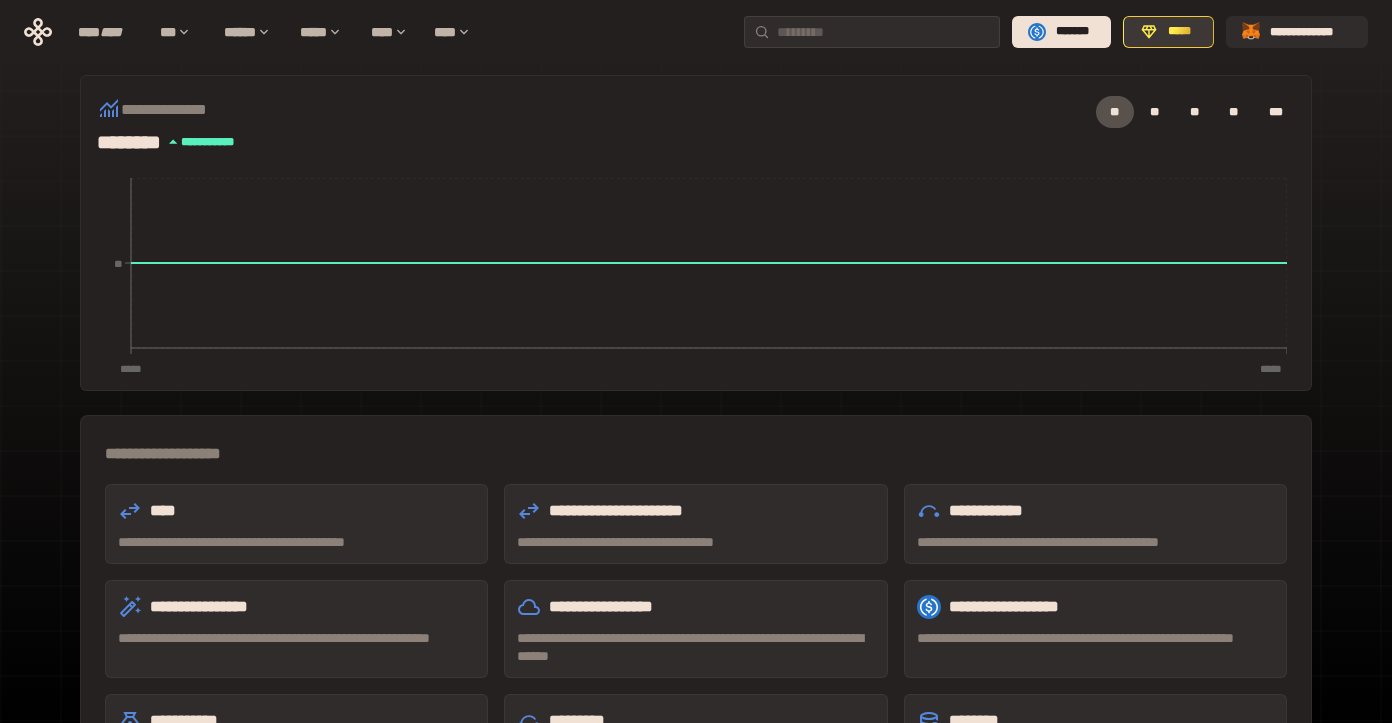 click on "*****" at bounding box center [1179, 32] 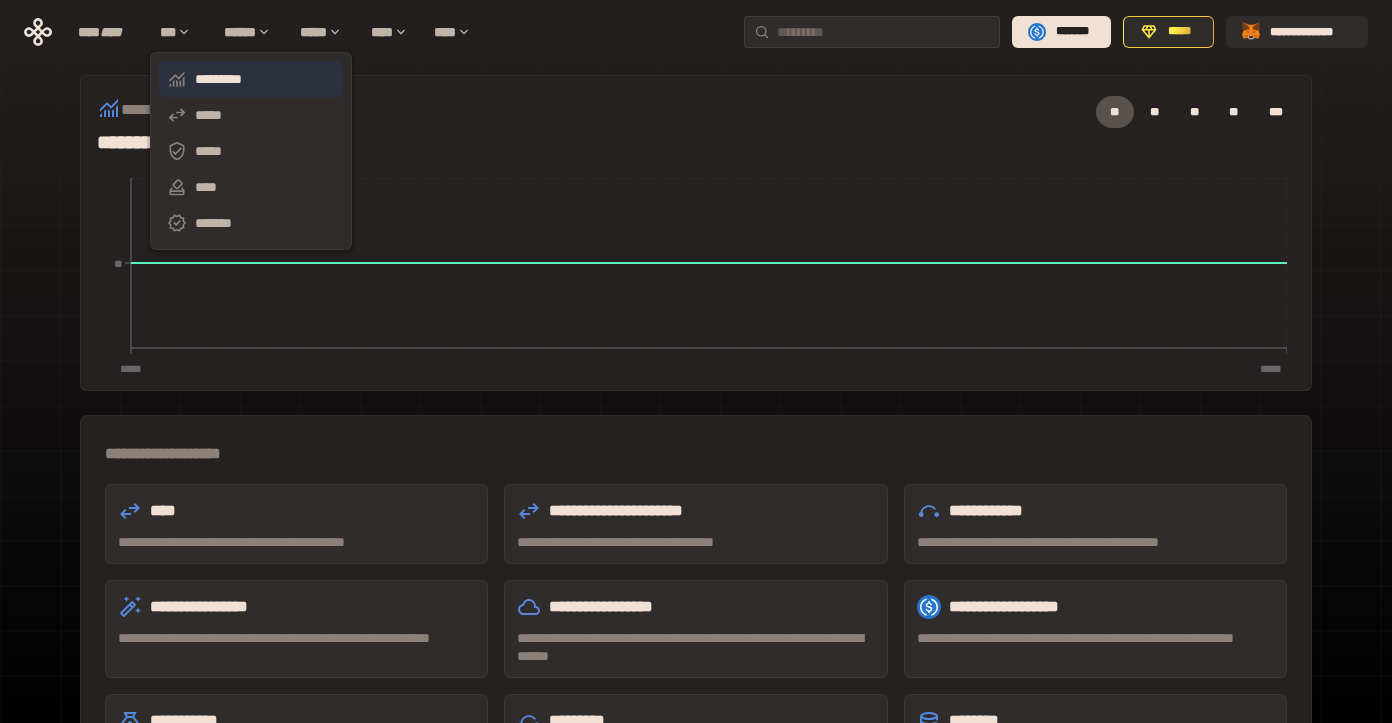 click on "*********" at bounding box center (251, 79) 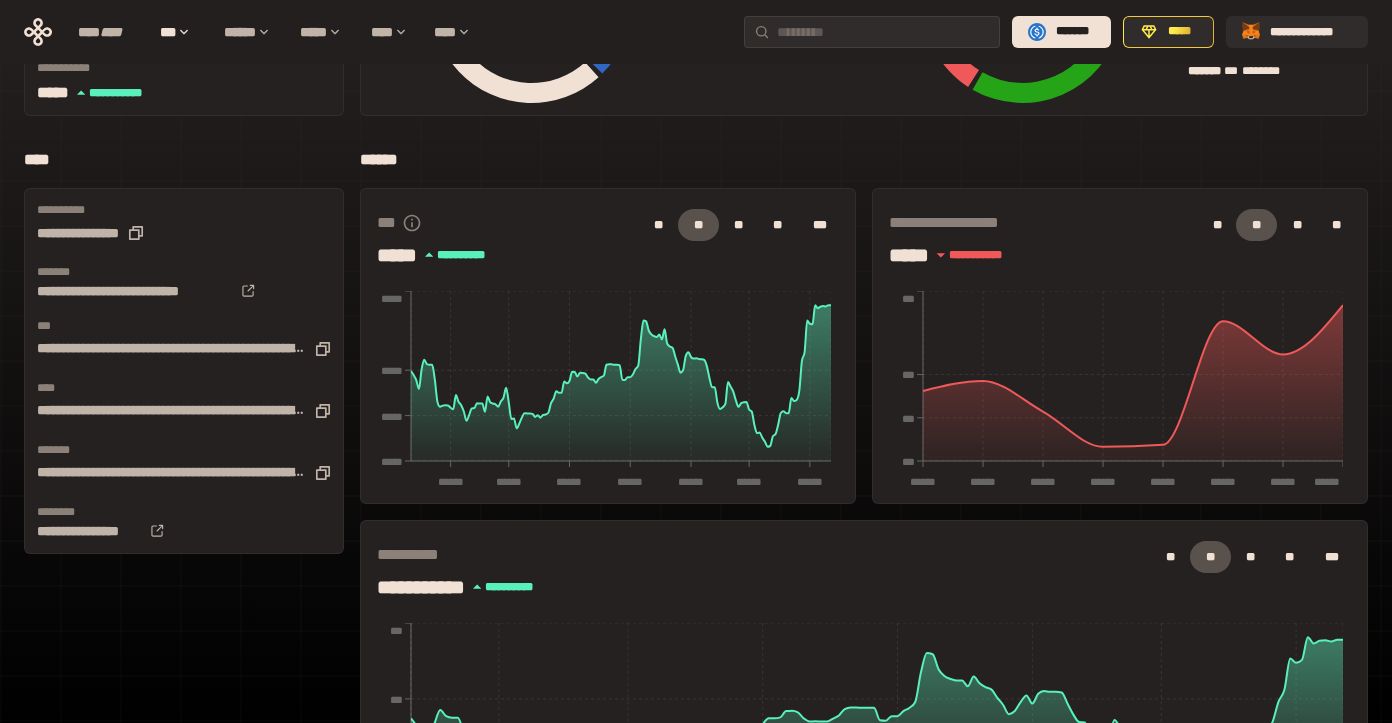 scroll, scrollTop: 605, scrollLeft: 0, axis: vertical 